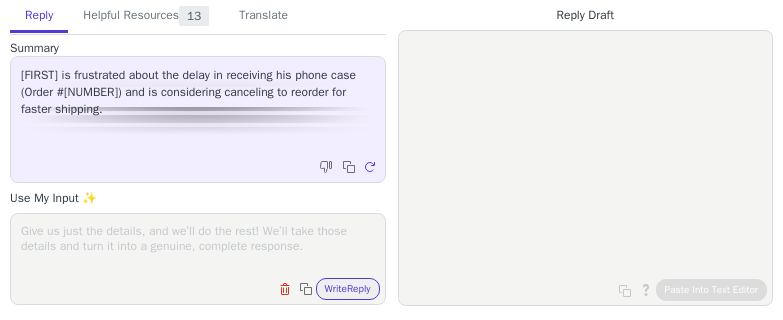 scroll, scrollTop: 0, scrollLeft: 0, axis: both 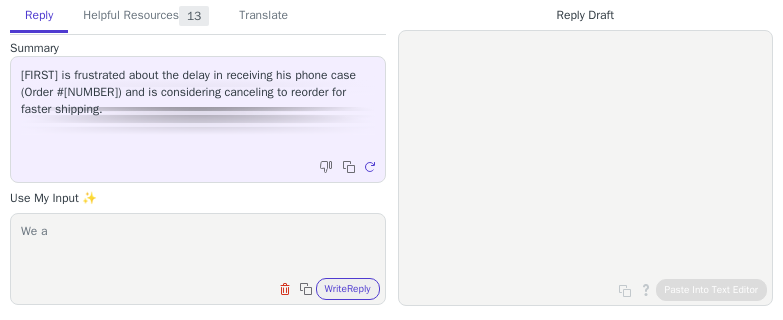 click on "We a" at bounding box center (198, 246) 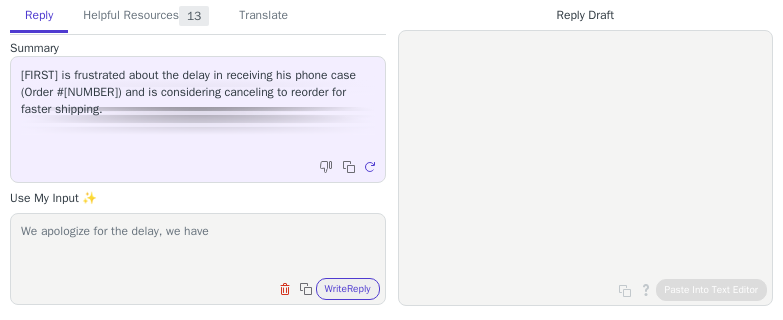 click on "We apologize for the delay, we have" at bounding box center (198, 246) 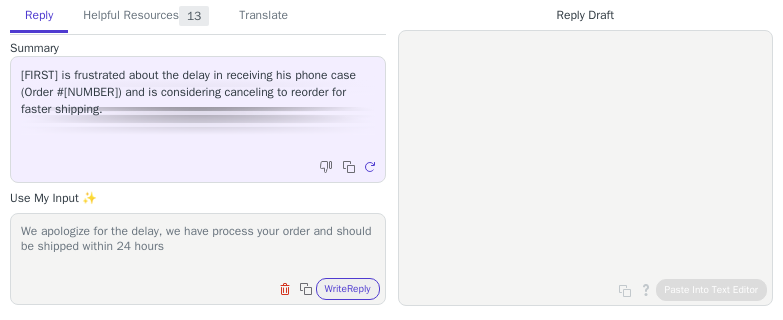 click on "We apologize for the delay, we have process your order and should be shipped within 24 hours" at bounding box center [198, 246] 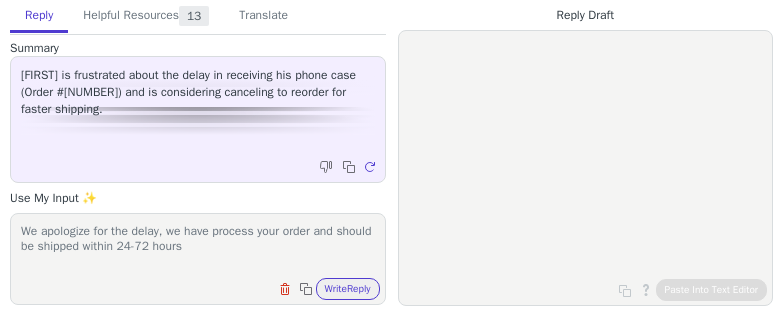 click on "We apologize for the delay, we have process your order and should be shipped within 24-72 hours" at bounding box center (198, 246) 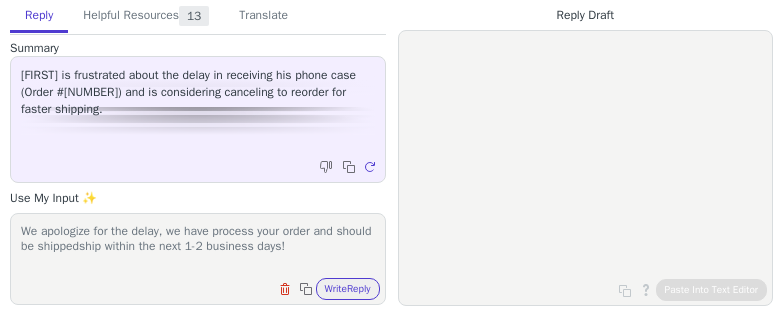 scroll, scrollTop: 1, scrollLeft: 0, axis: vertical 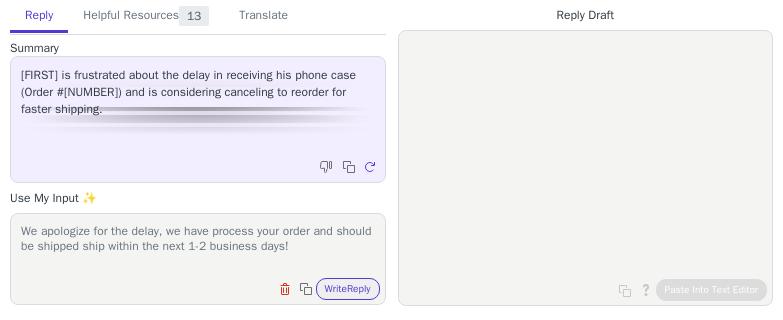 click on "We apologize for the delay, we have process your order and should be shipped ship within the next 1-2 business days!" at bounding box center [198, 246] 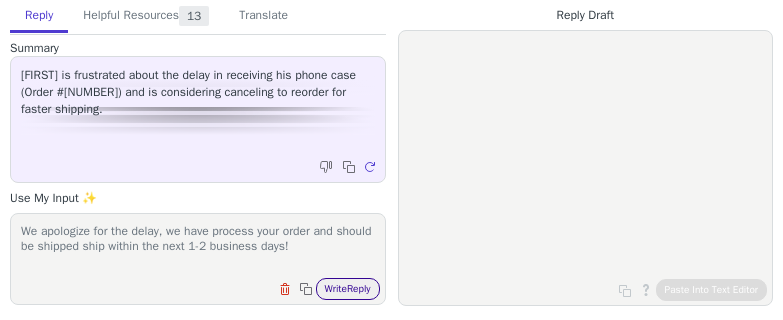 type on "We apologize for the delay, we have process your order and should be shipped ship within the next 1-2 business days!" 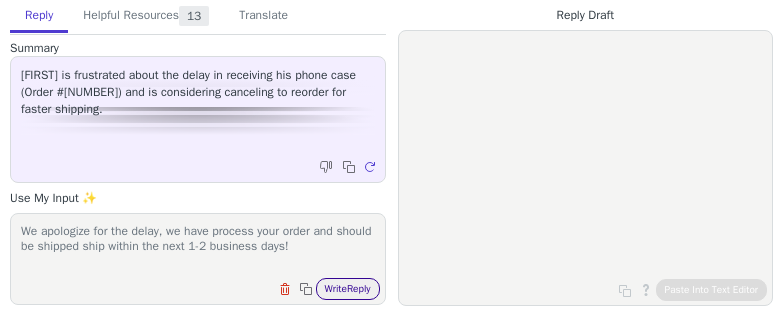 click on "Write  Reply" at bounding box center [348, 289] 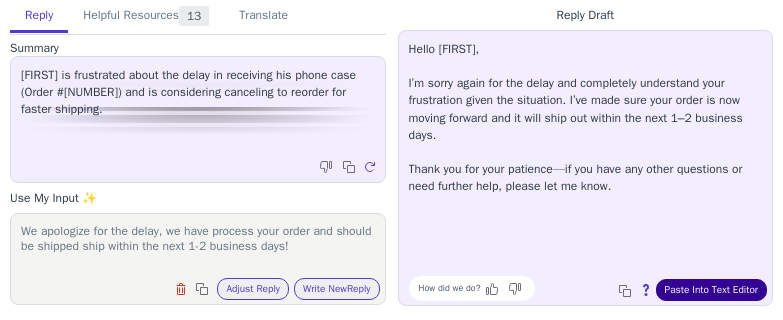 click on "Paste Into Text Editor" at bounding box center [711, 290] 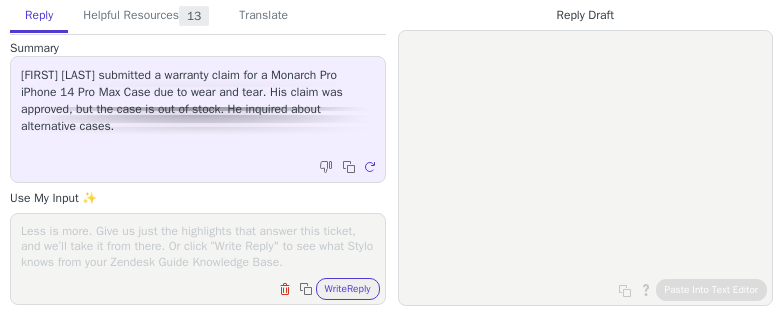 scroll, scrollTop: 0, scrollLeft: 0, axis: both 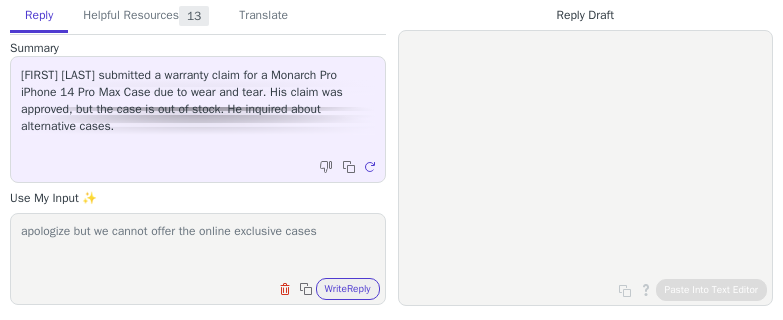 click on "apologize but we cannot offer the online exclusive cases" at bounding box center (198, 246) 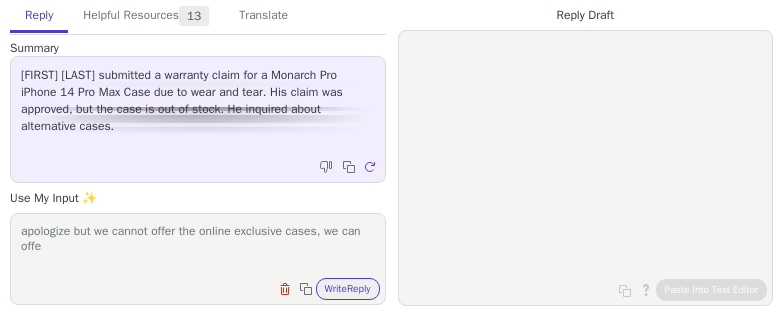 click on "apologize but we cannot offer the online exclusive cases, we can offe" at bounding box center [198, 246] 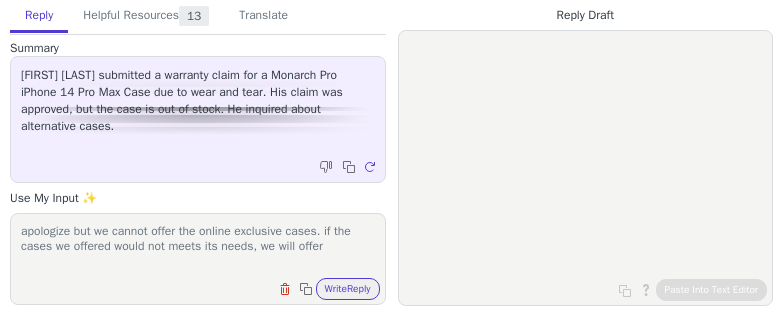 click on "apologize but we cannot offer the online exclusive cases. if the cases we offered would not meets its needs, we will offer" at bounding box center [198, 246] 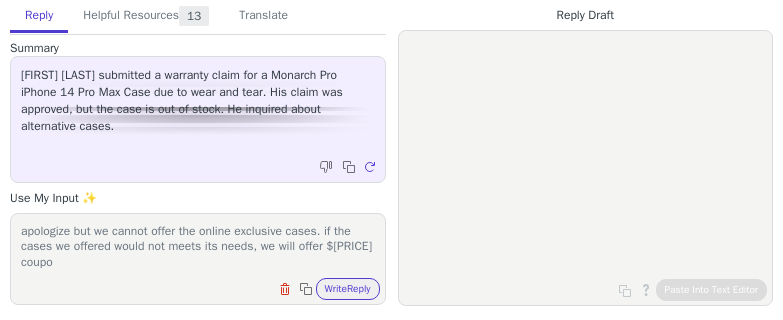 scroll, scrollTop: 1, scrollLeft: 0, axis: vertical 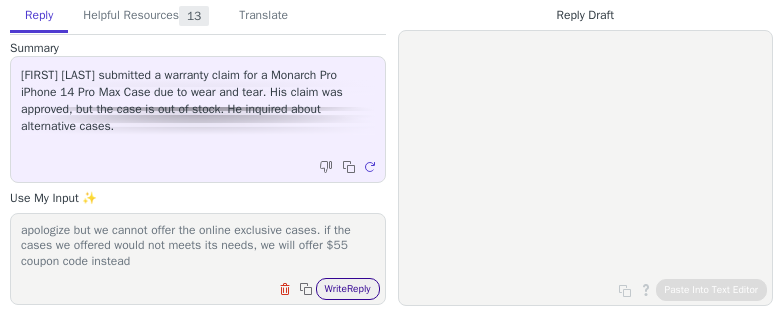 type on "apologize but we cannot offer the online exclusive cases. if the cases we offered would not meets its needs, we will offer $55 coupon code instead" 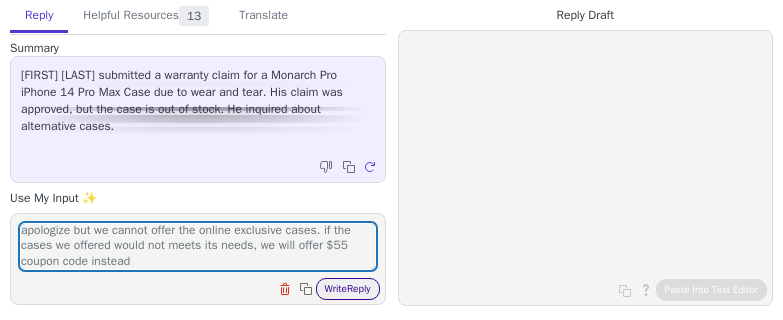 click on "Write  Reply" at bounding box center [348, 289] 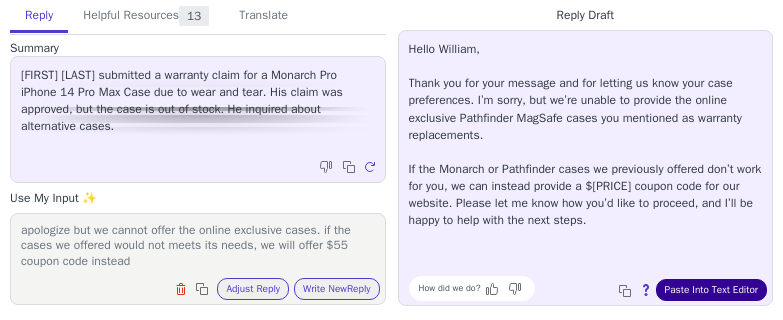 click on "Paste Into Text Editor" at bounding box center (711, 290) 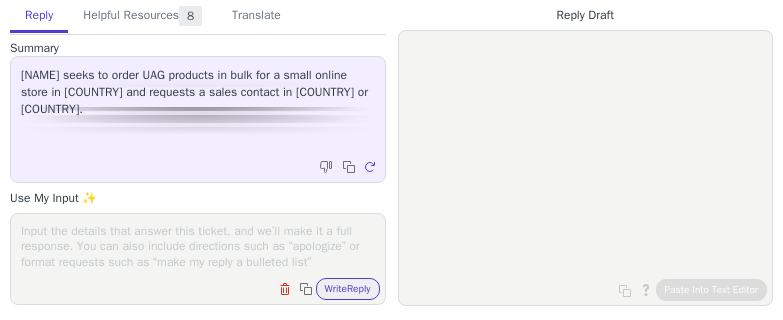 scroll, scrollTop: 0, scrollLeft: 0, axis: both 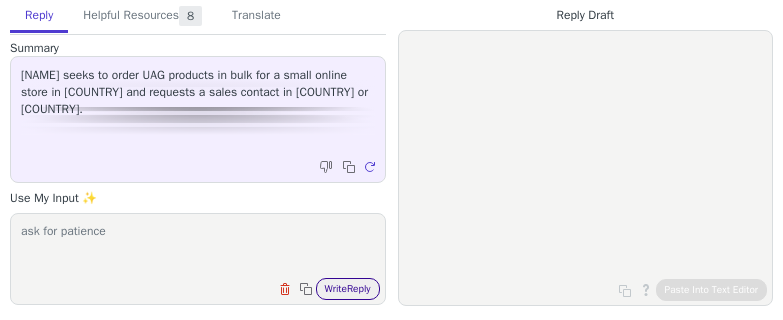 type on "ask for patience" 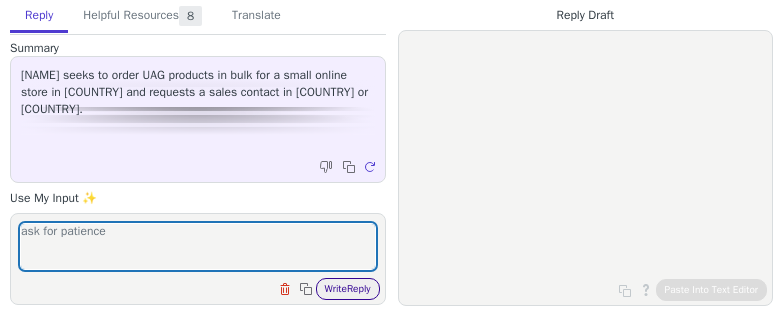 click on "Write  Reply" at bounding box center (348, 289) 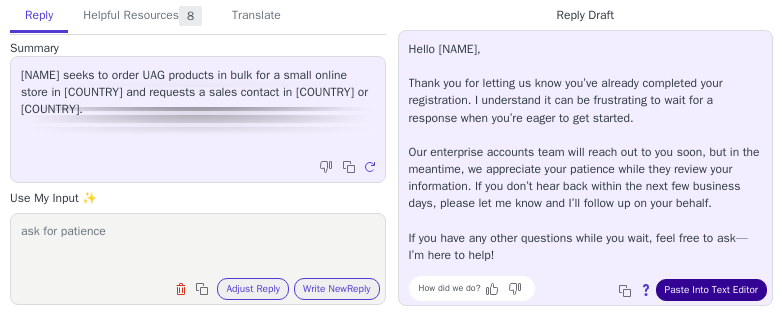 click on "Paste Into Text Editor" at bounding box center [711, 290] 